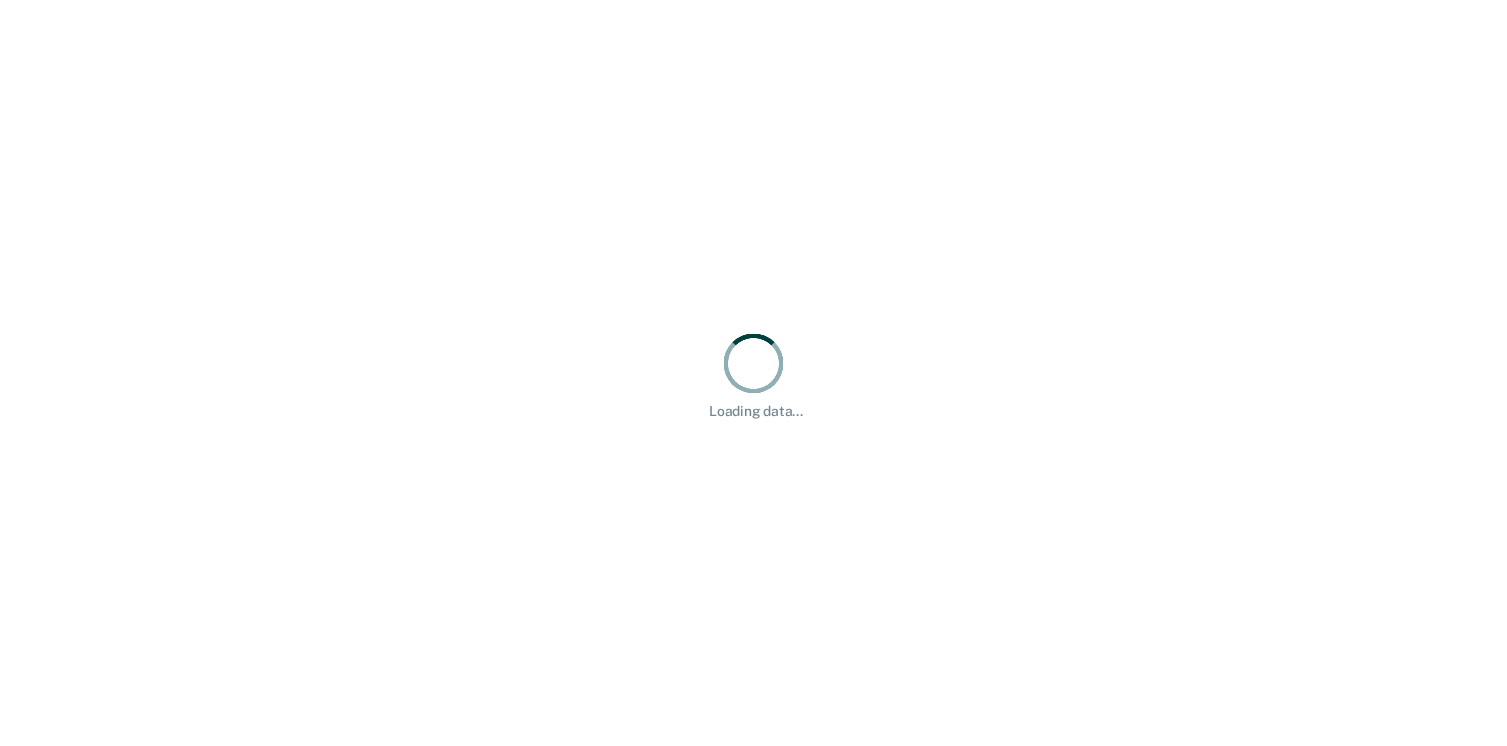 scroll, scrollTop: 0, scrollLeft: 0, axis: both 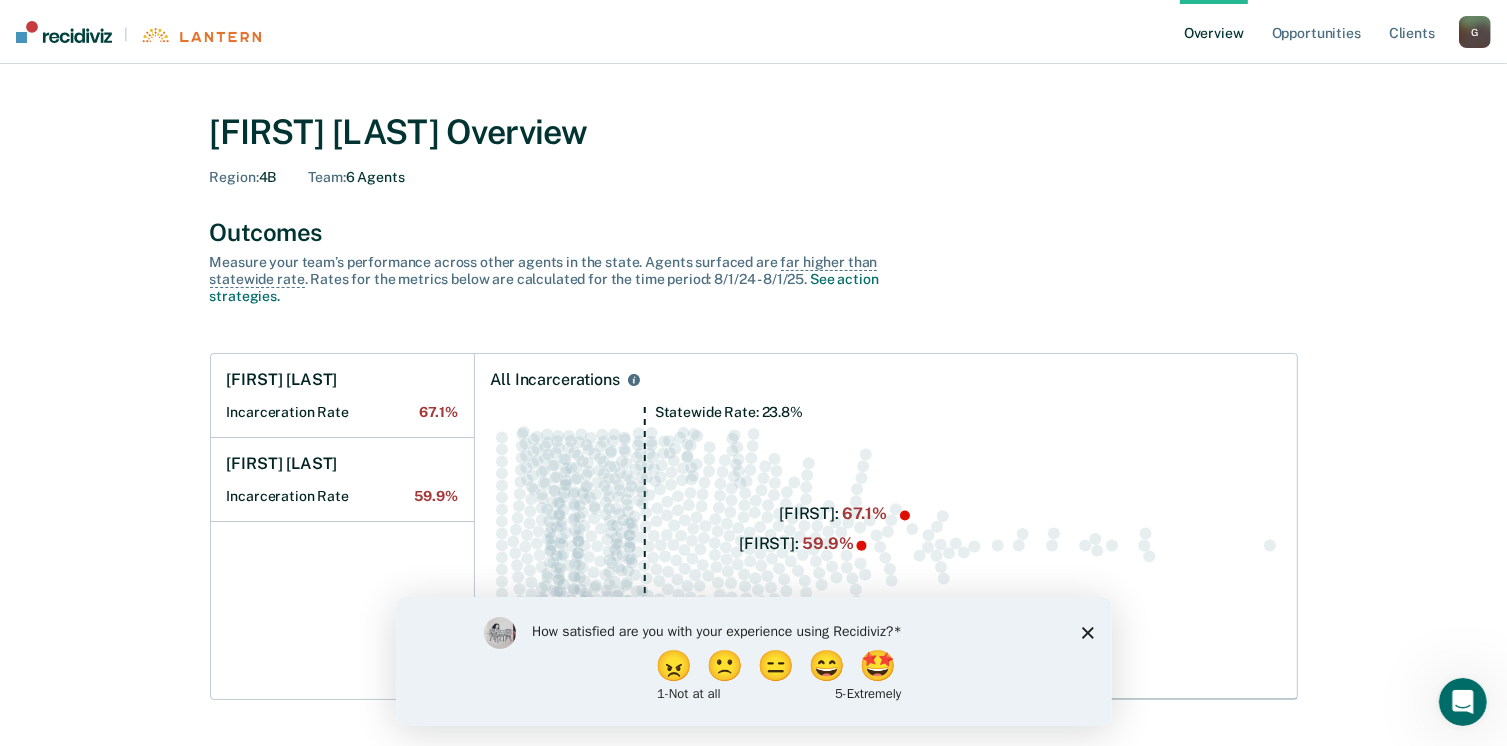 click 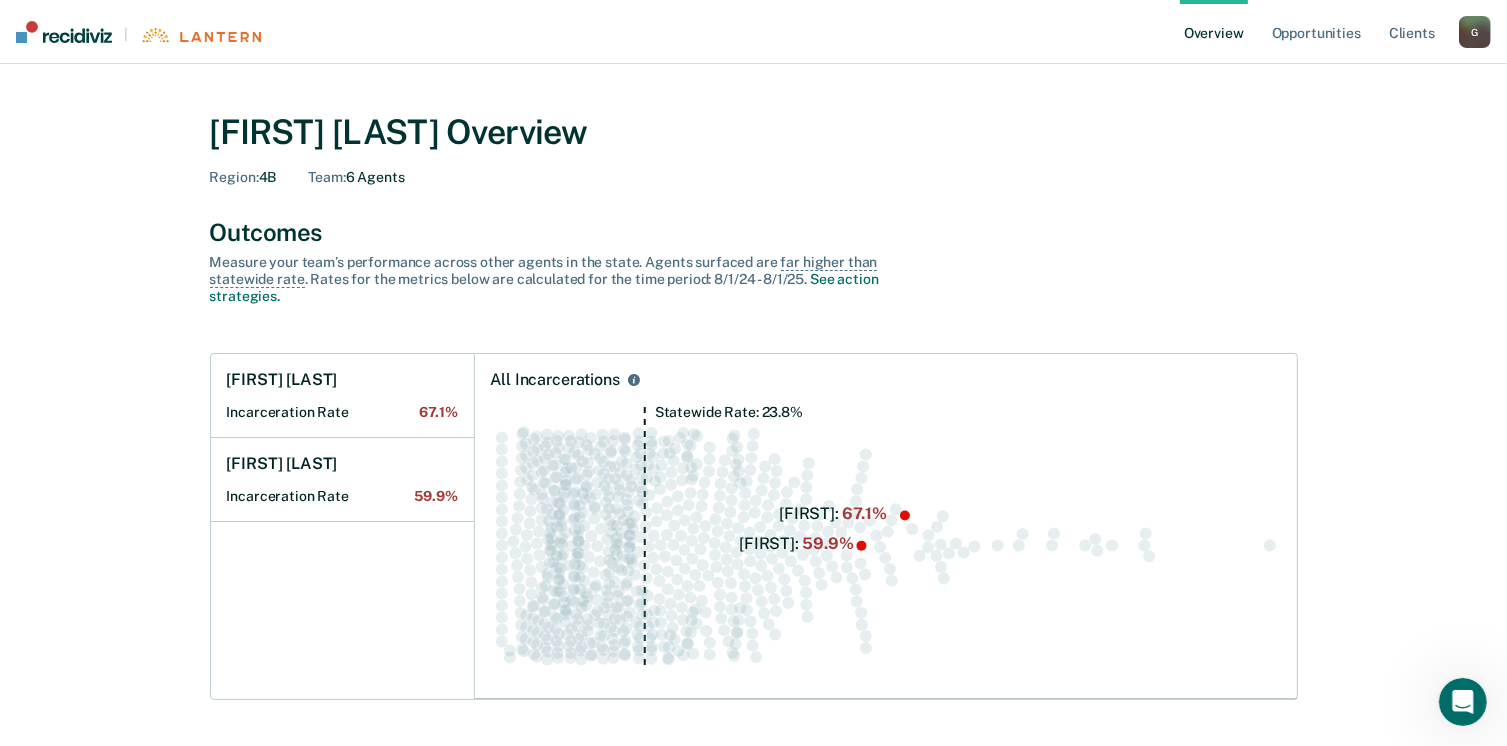 scroll, scrollTop: 12, scrollLeft: 0, axis: vertical 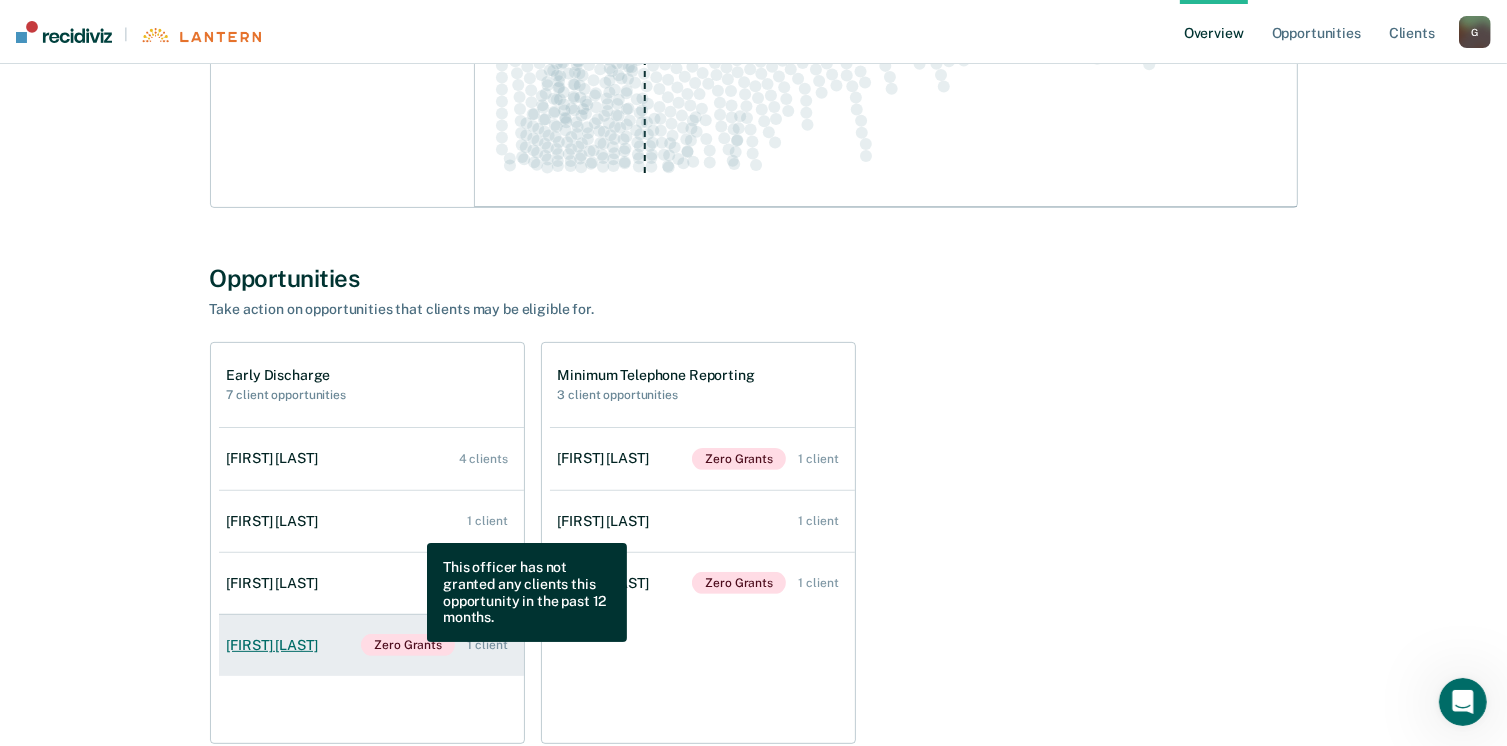click on "Zero Grants" at bounding box center (408, 645) 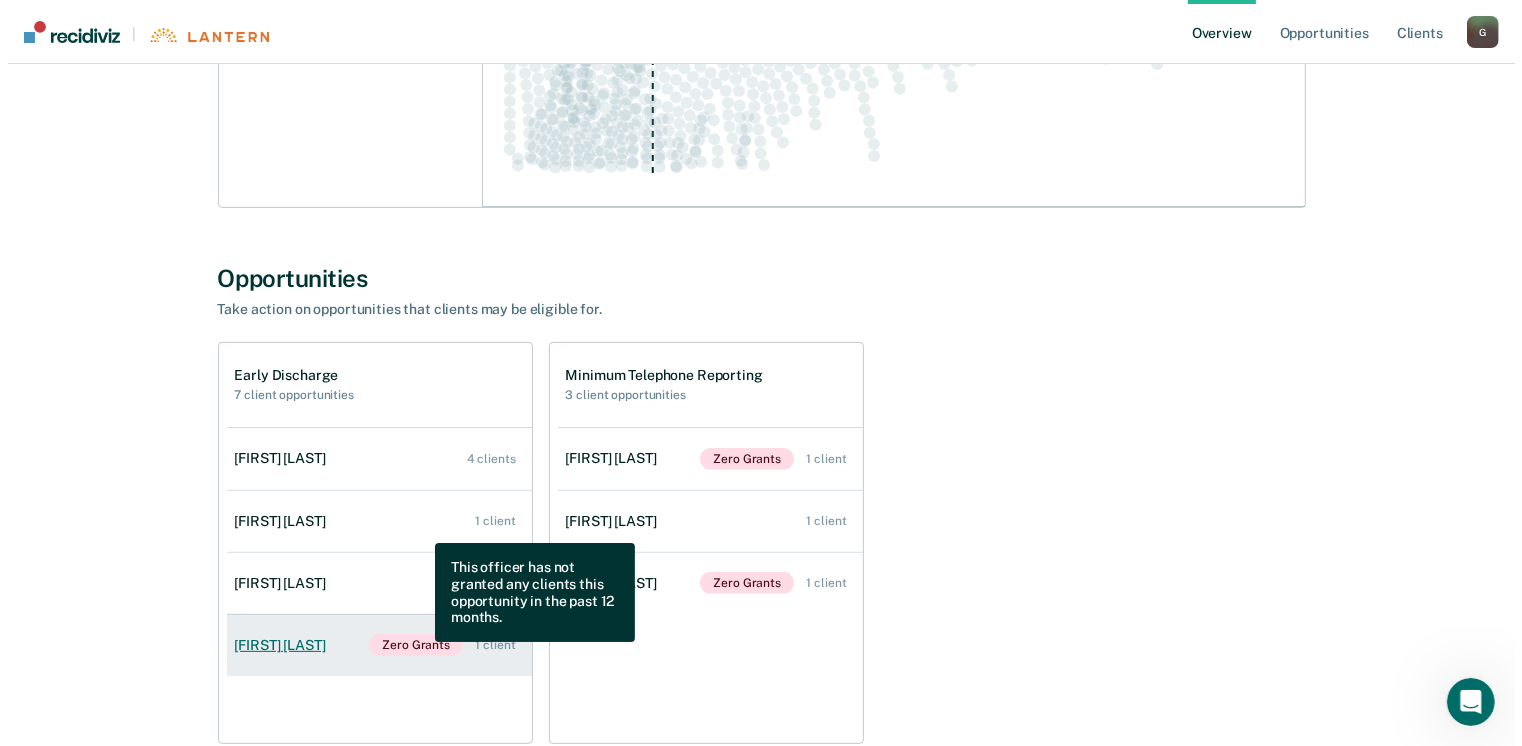 scroll, scrollTop: 0, scrollLeft: 0, axis: both 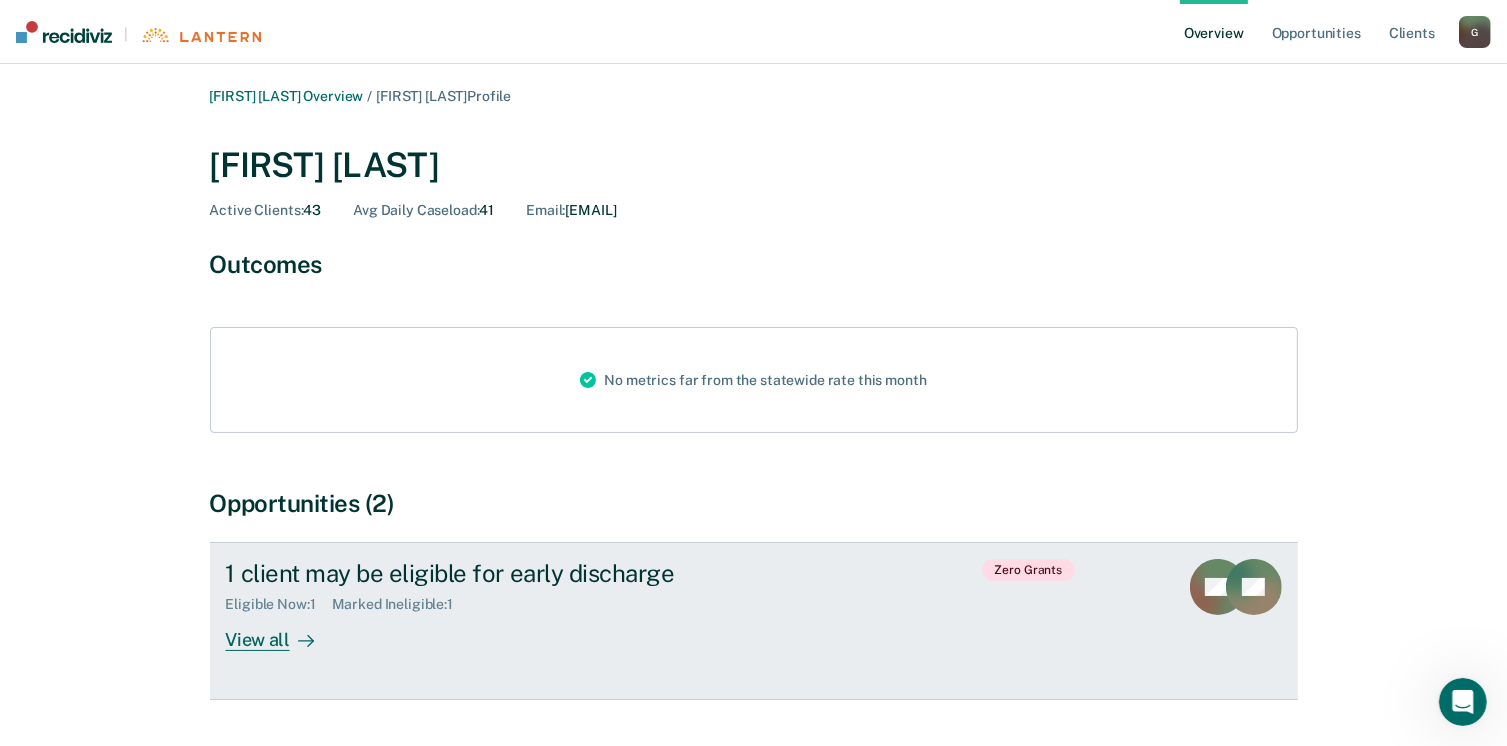 click on "View all" at bounding box center (282, 632) 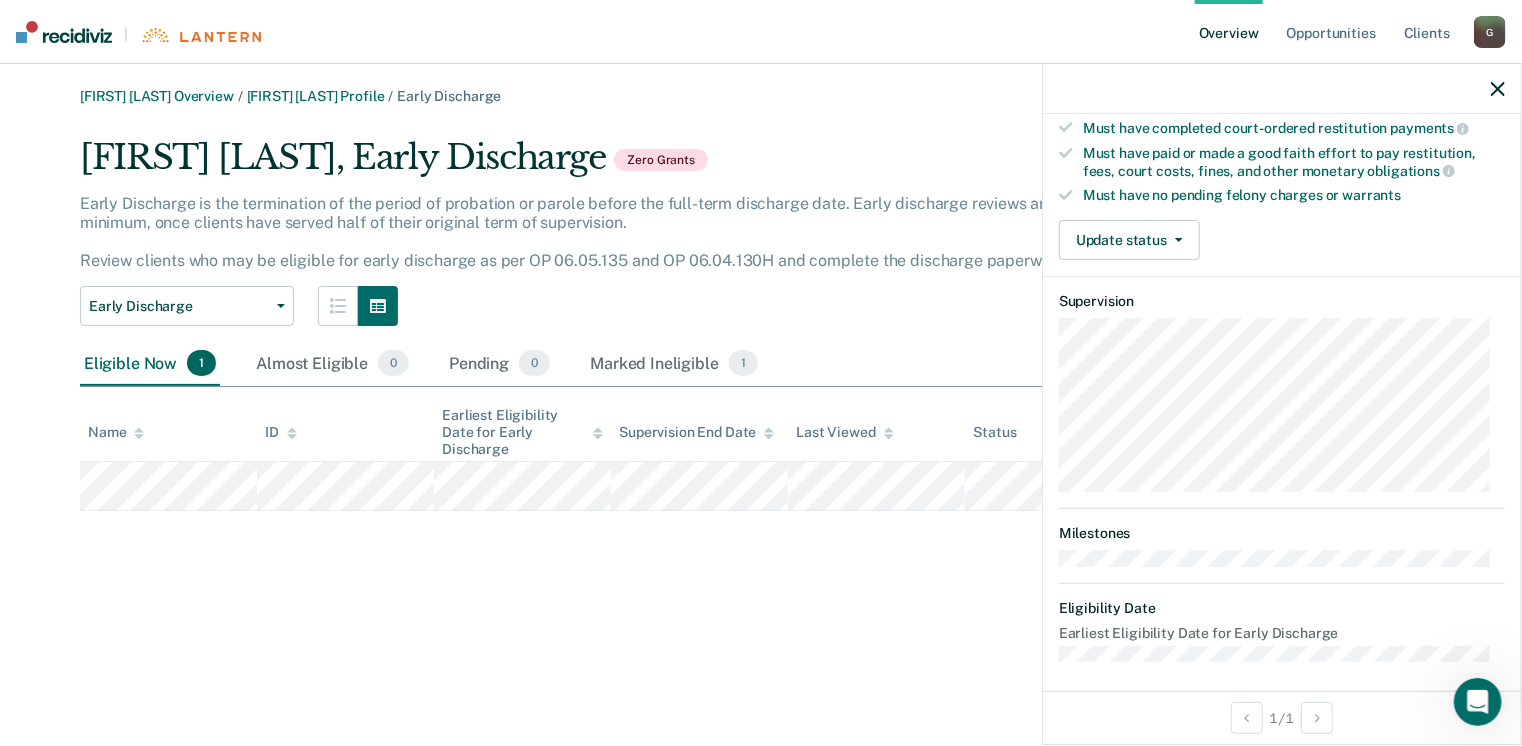 scroll, scrollTop: 371, scrollLeft: 0, axis: vertical 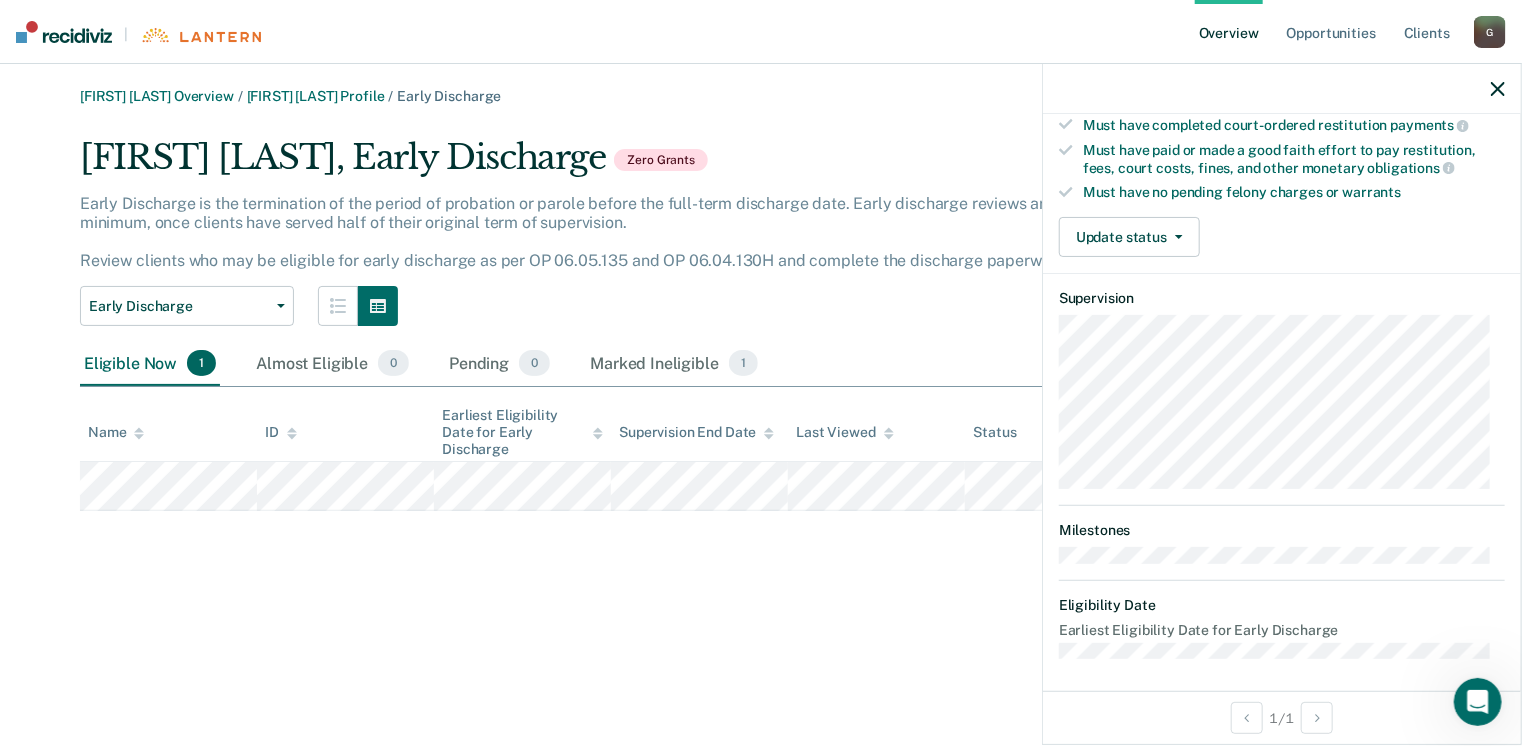 click at bounding box center (1477, 701) 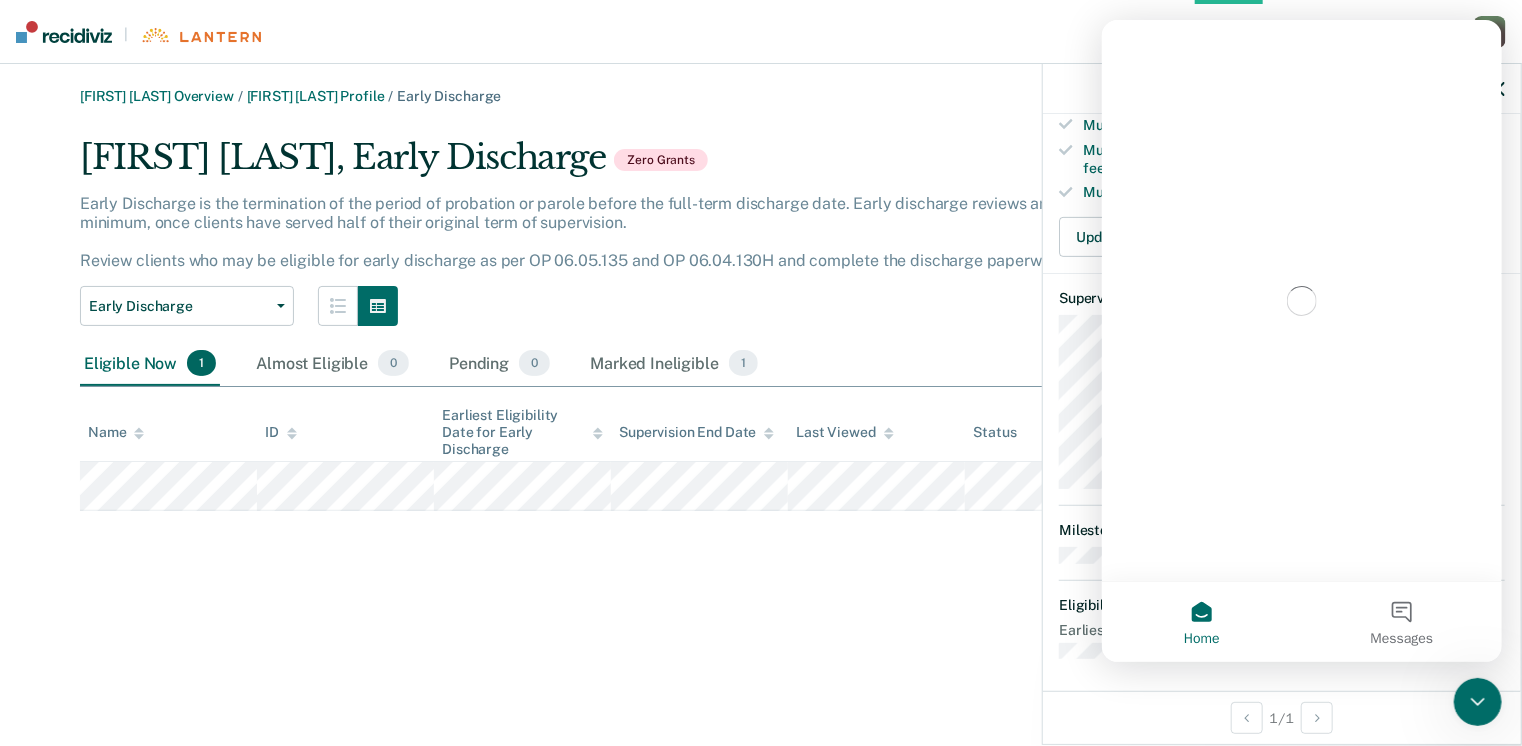 scroll, scrollTop: 0, scrollLeft: 0, axis: both 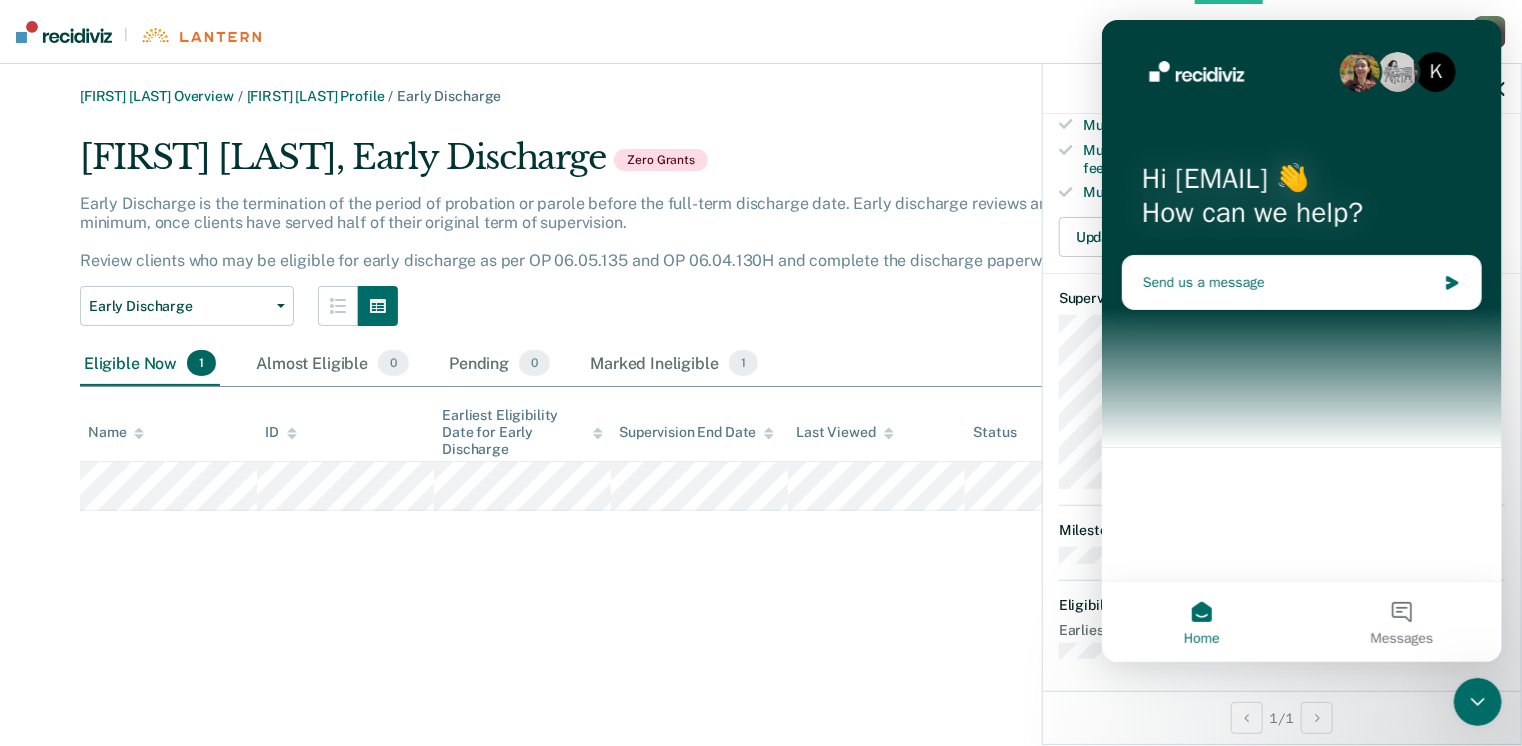 click on "Send us a message" at bounding box center [1288, 282] 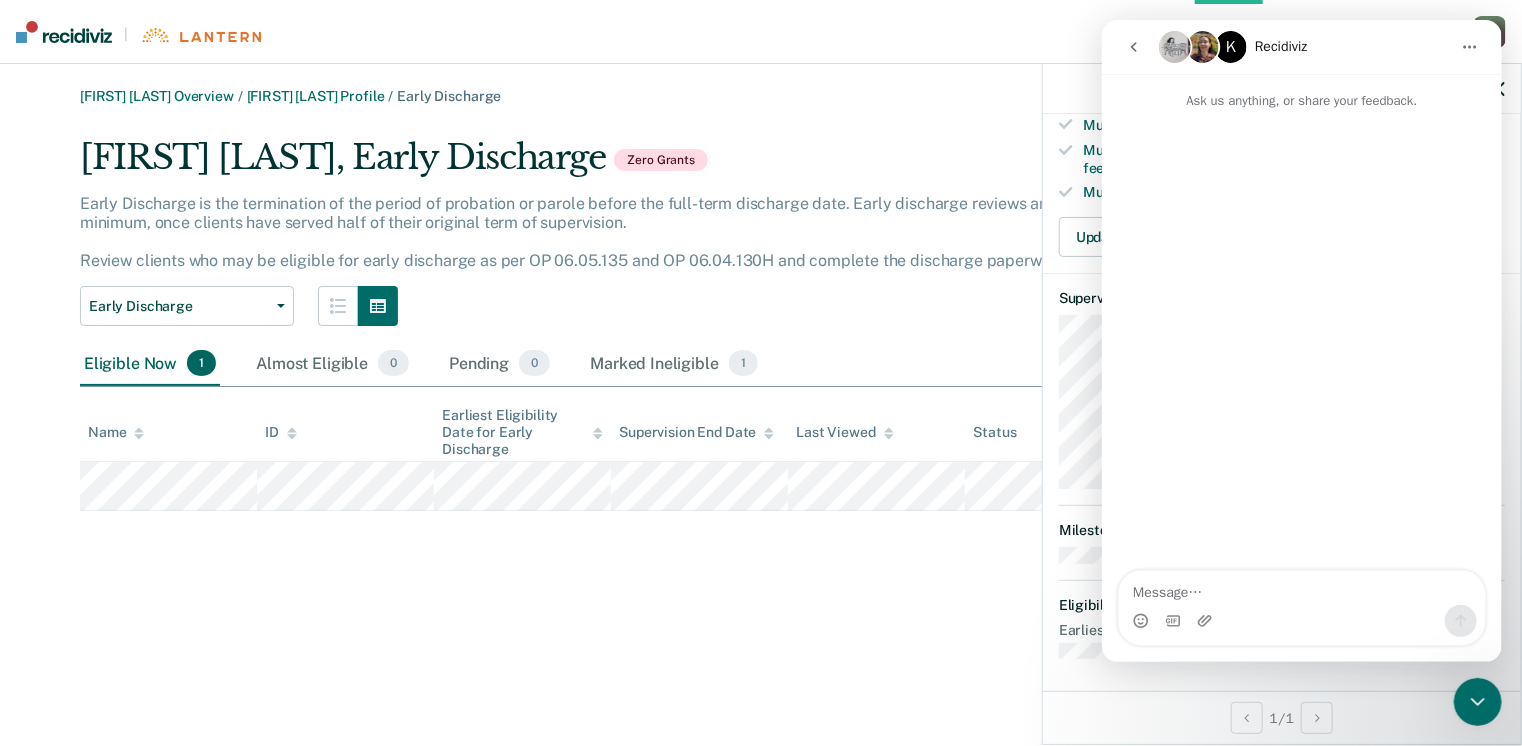 type on "y" 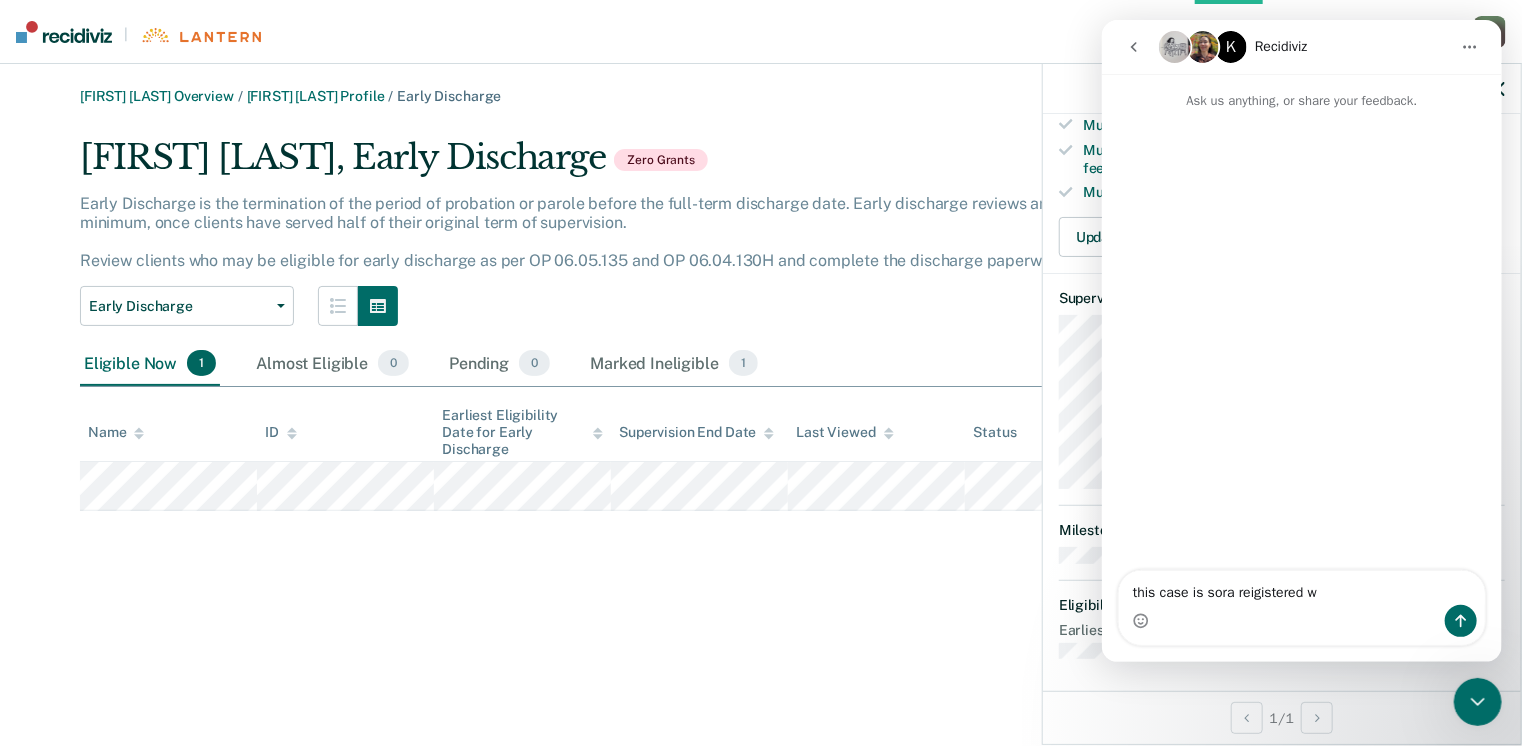 drag, startPoint x: 1258, startPoint y: 599, endPoint x: 1188, endPoint y: 594, distance: 70.178345 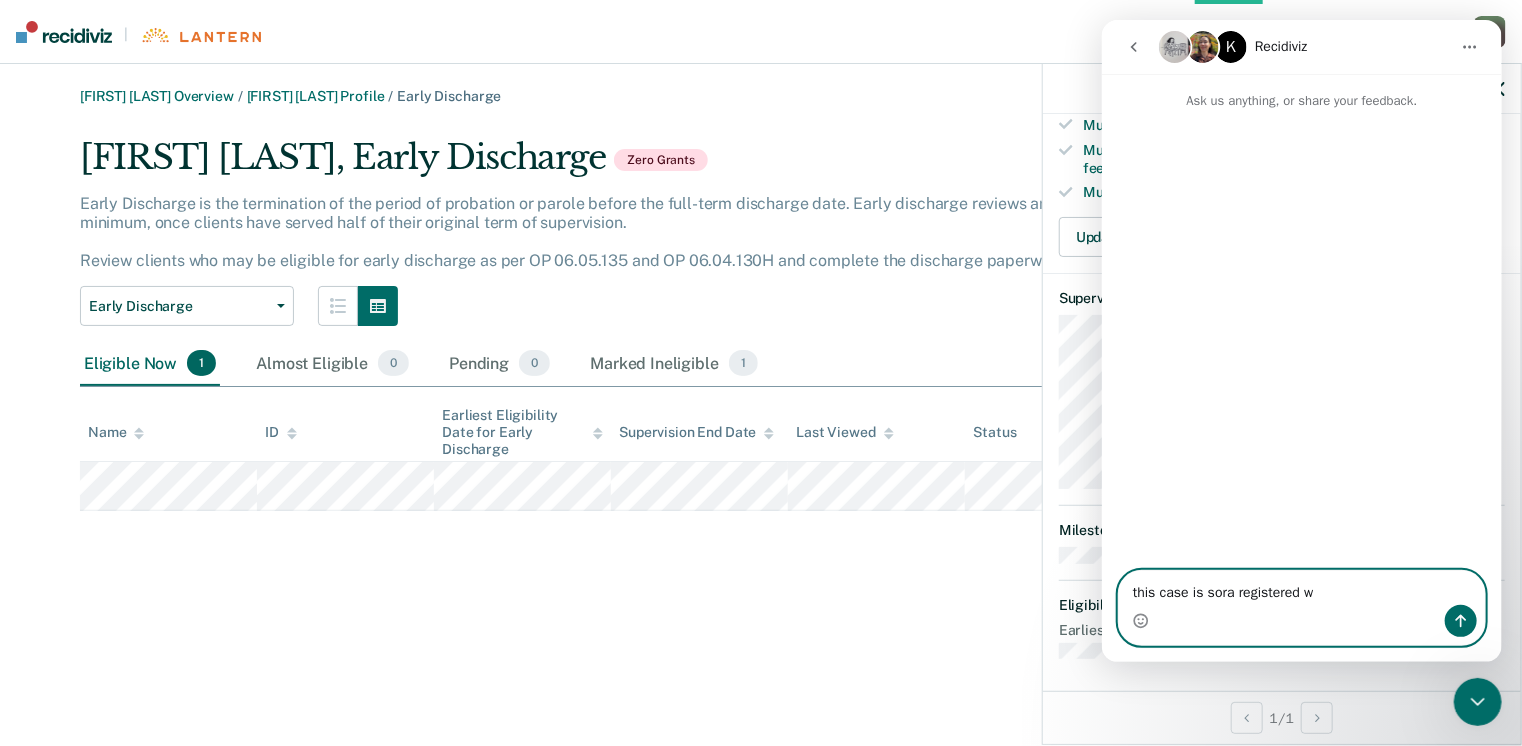 click on "this case is sora registered w" at bounding box center [1301, 588] 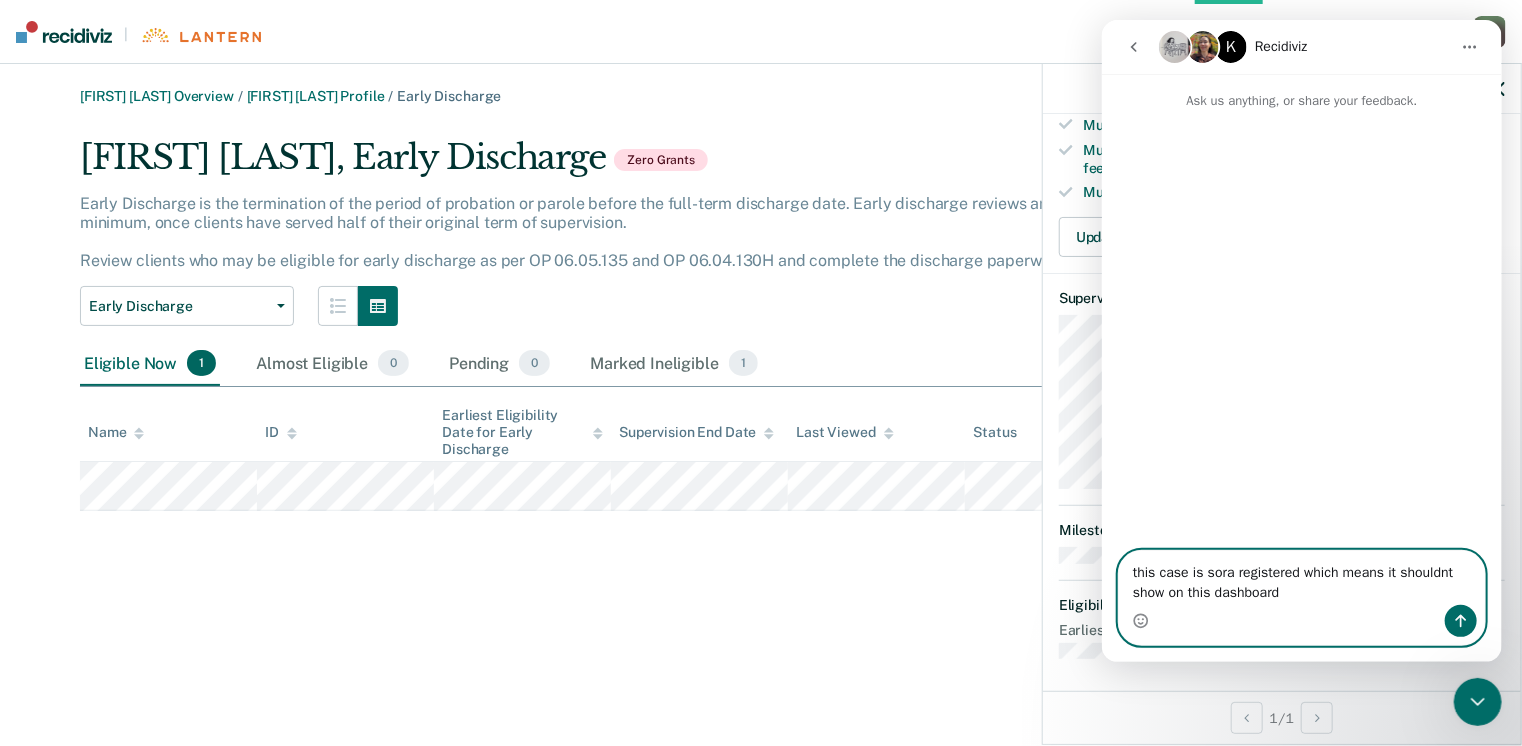 type on "this case is sora registered which means it shouldnt show on this dashboard" 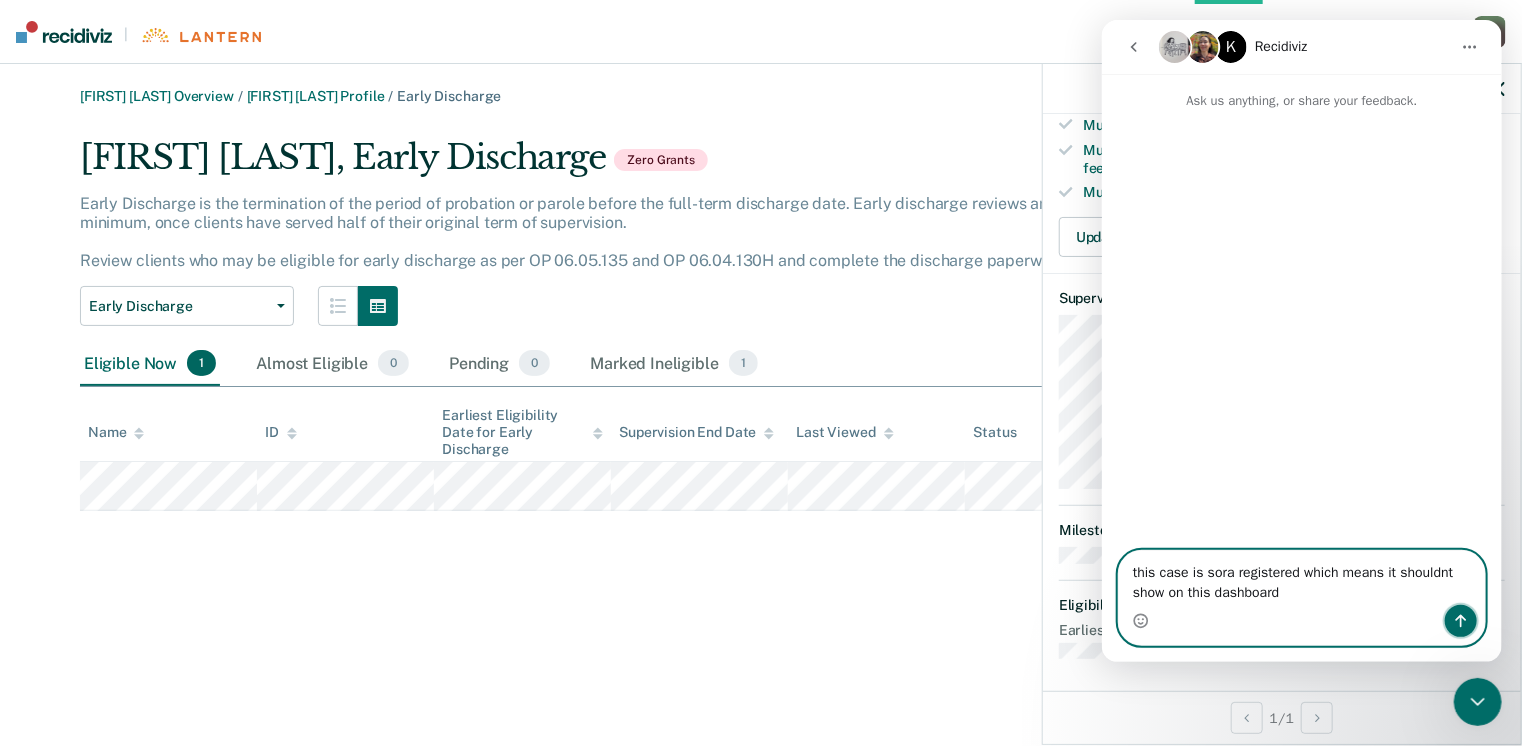 click 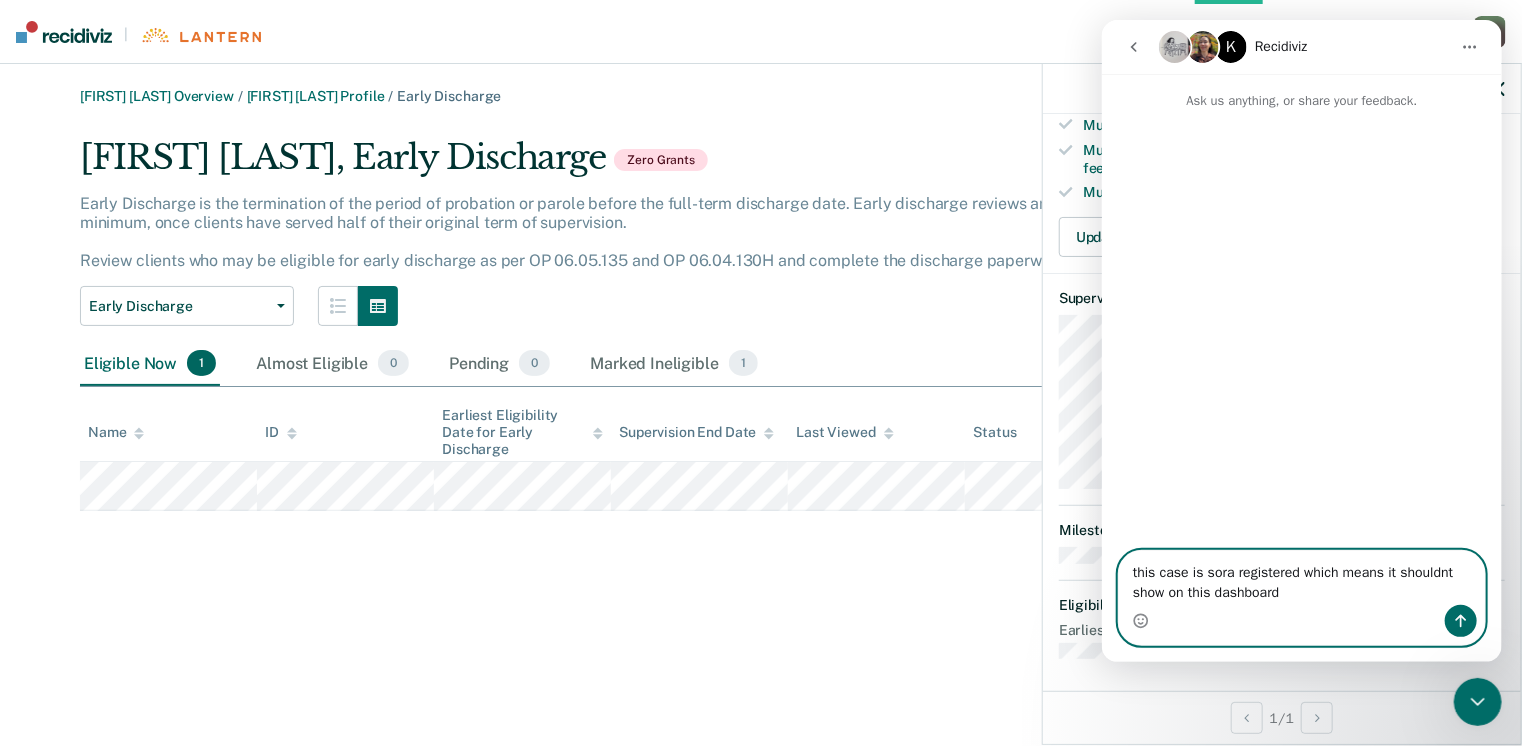 type 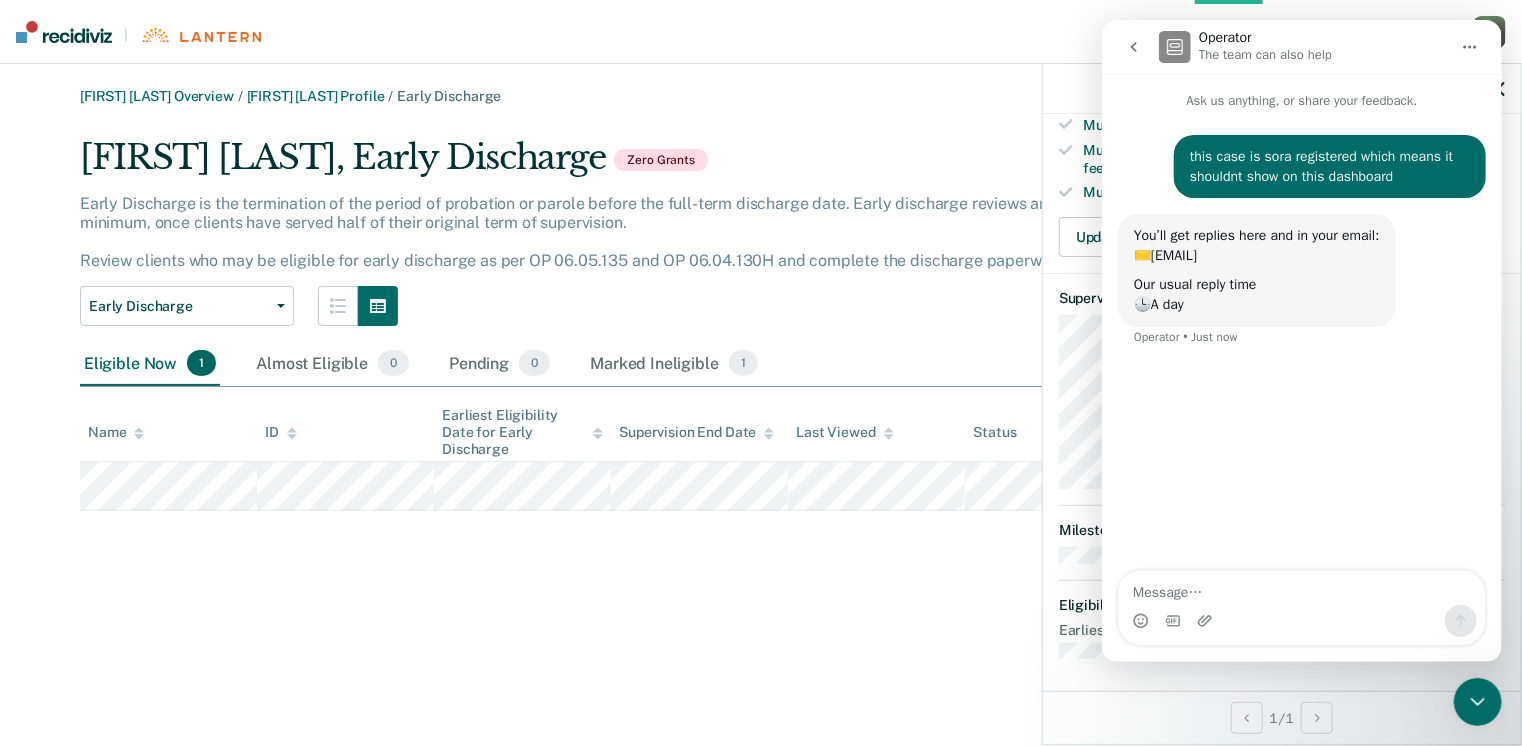 click on "[FIRST] [LAST] Overview / [FIRST] [LAST] Profile / Early Discharge [FIRST] [LAST], Early Discharge Zero Grants Early Discharge is the termination of the period of probation or parole before the full-term discharge date. Early discharge reviews are mandated, at minimum, once clients have served half of their original term of supervision. Review clients who may be eligible for early discharge as per OP 06.05.135 and OP 06.04.130H and complete the discharge paperwork in COMS. Early Discharge Early Discharge Eligible Now 1 Almost Eligible 0 Pending 0 Marked Ineligible 1 To pick up a draggable item, press the space bar. While dragging, use the arrow keys to move the item. Press space again to drop the item in its new position, or press escape to cancel. Name ID Earliest Eligibility Date for Early Discharge Supervision End Date Last Viewed Status" at bounding box center (761, 299) 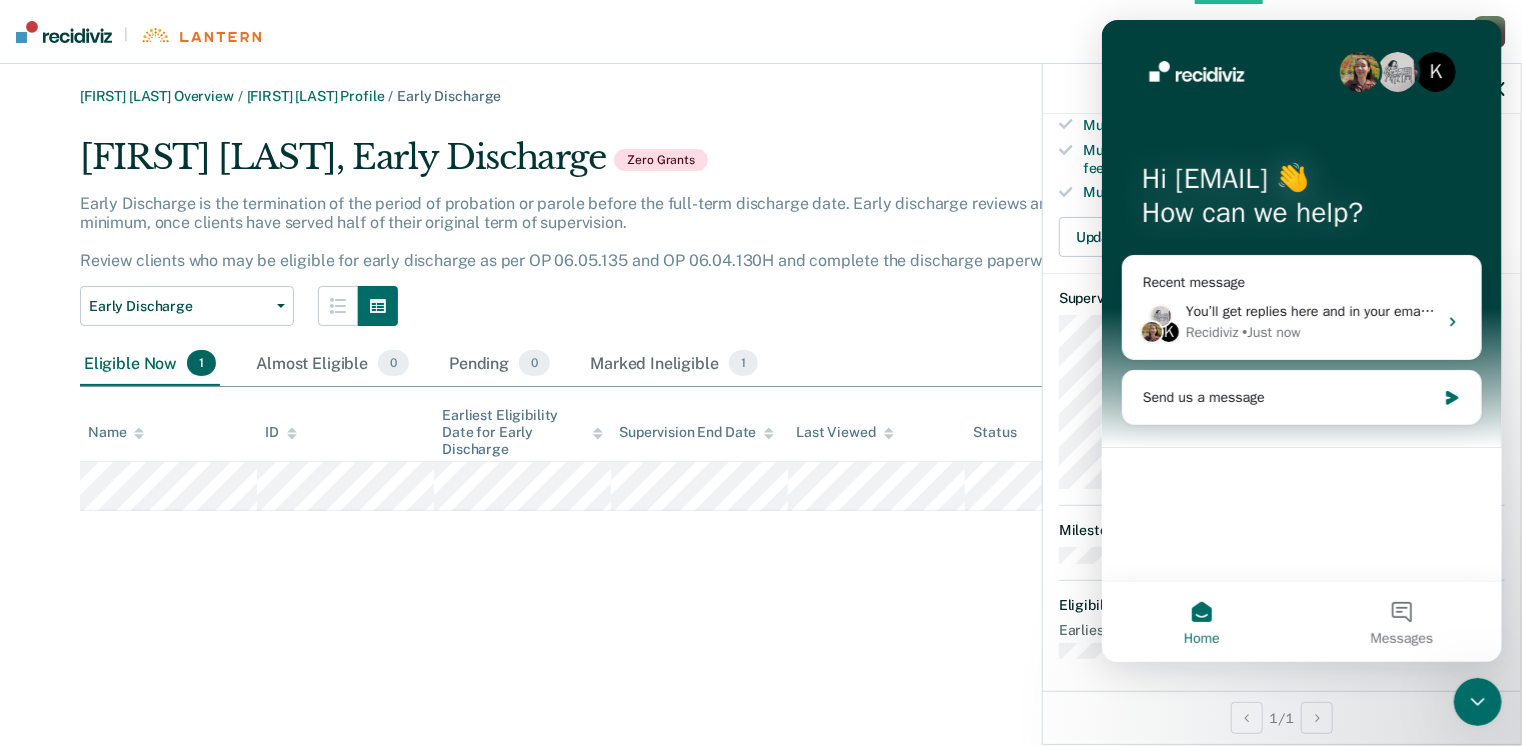 click on "[FIRST] [LAST] Overview / [FIRST] [LAST] Profile / Early Discharge [FIRST] [LAST], Early Discharge Zero Grants Early Discharge is the termination of the period of probation or parole before the full-term discharge date. Early discharge reviews are mandated, at minimum, once clients have served half of their original term of supervision. Review clients who may be eligible for early discharge as per OP 06.05.135 and OP 06.04.130H and complete the discharge paperwork in COMS. Early Discharge Early Discharge Eligible Now 1 Almost Eligible 0 Pending 0 Marked Ineligible 1 To pick up a draggable item, press the space bar. While dragging, use the arrow keys to move the item. Press space again to drop the item in its new position, or press escape to cancel. Name ID Earliest Eligibility Date for Early Discharge Supervision End Date Last Viewed Status" at bounding box center [761, 299] 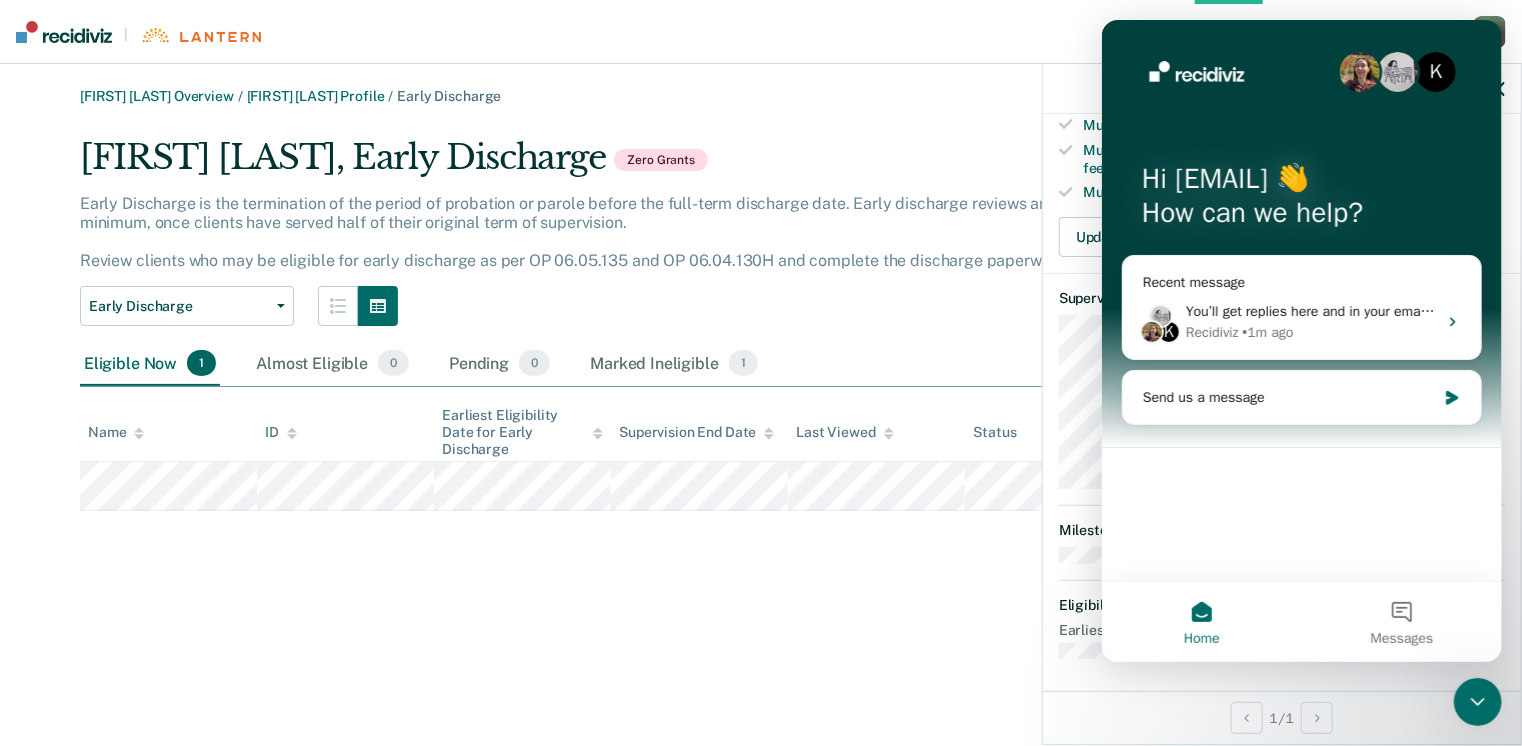 click 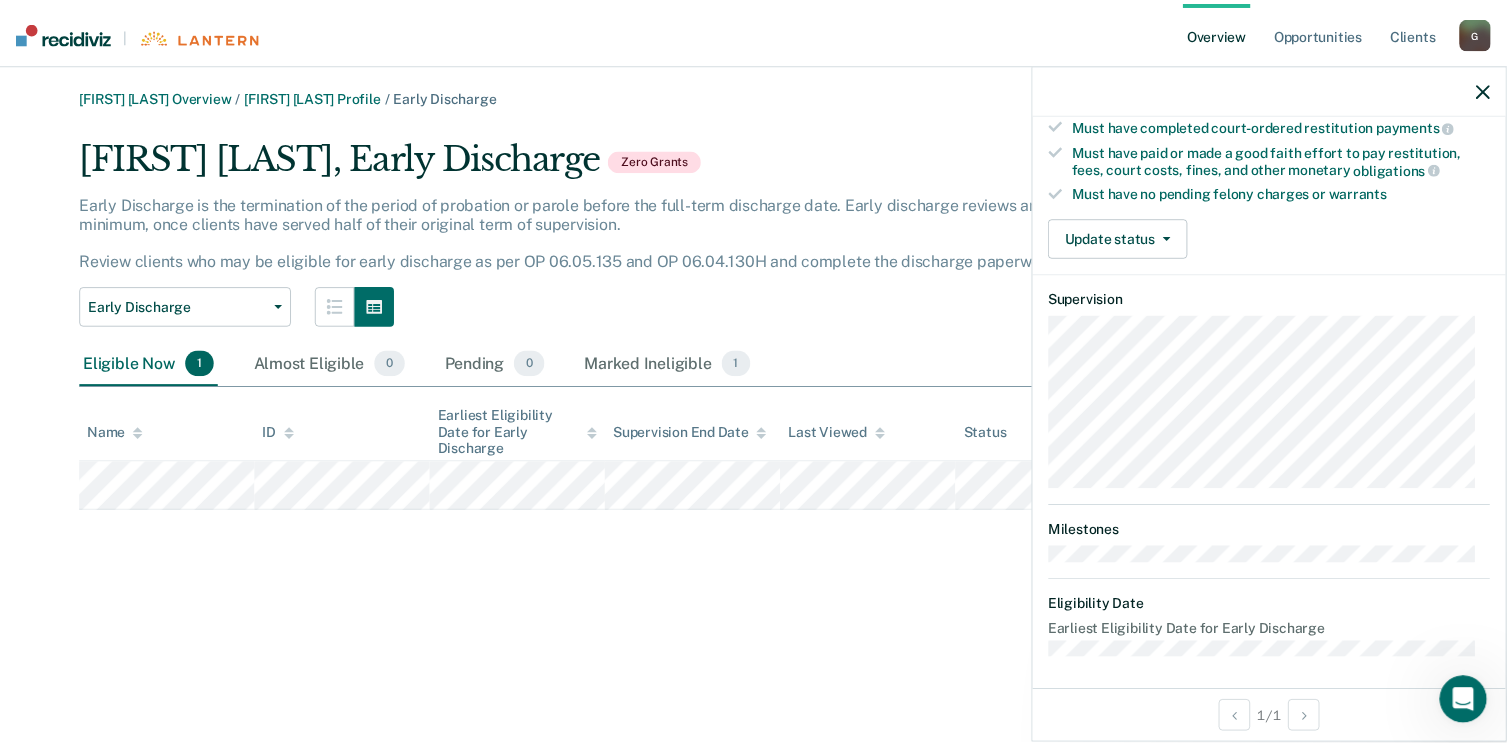 scroll, scrollTop: 0, scrollLeft: 0, axis: both 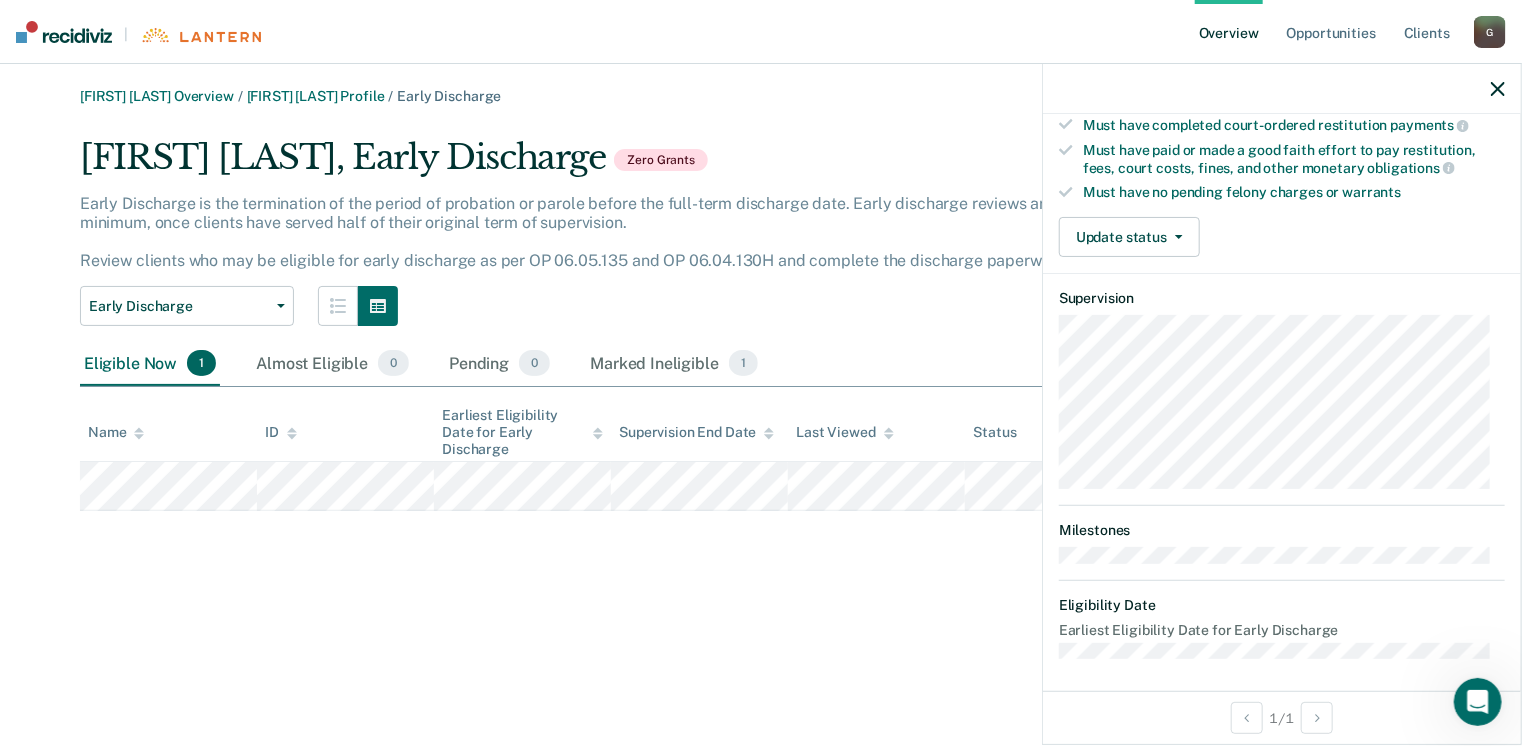 click 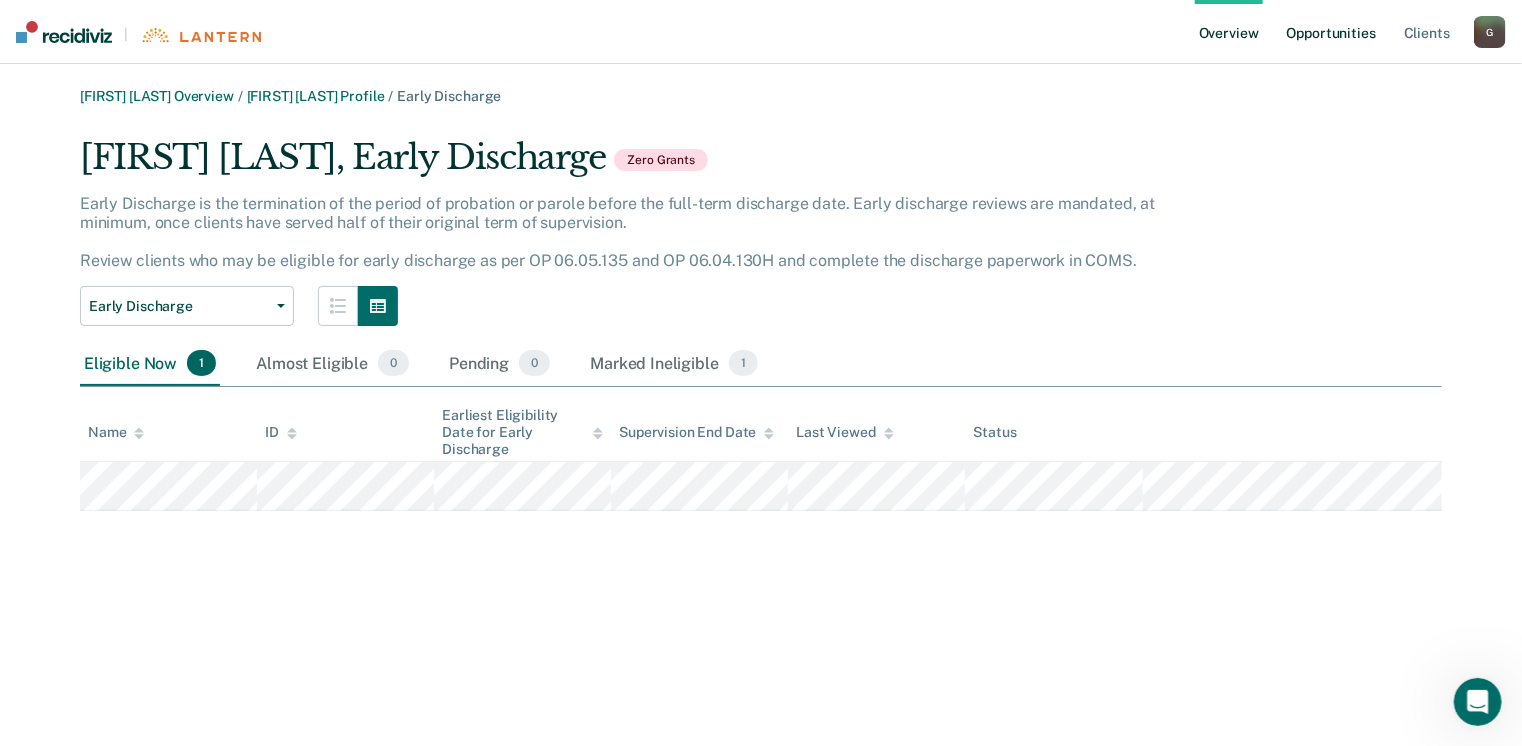 click on "Opportunities" at bounding box center [1331, 32] 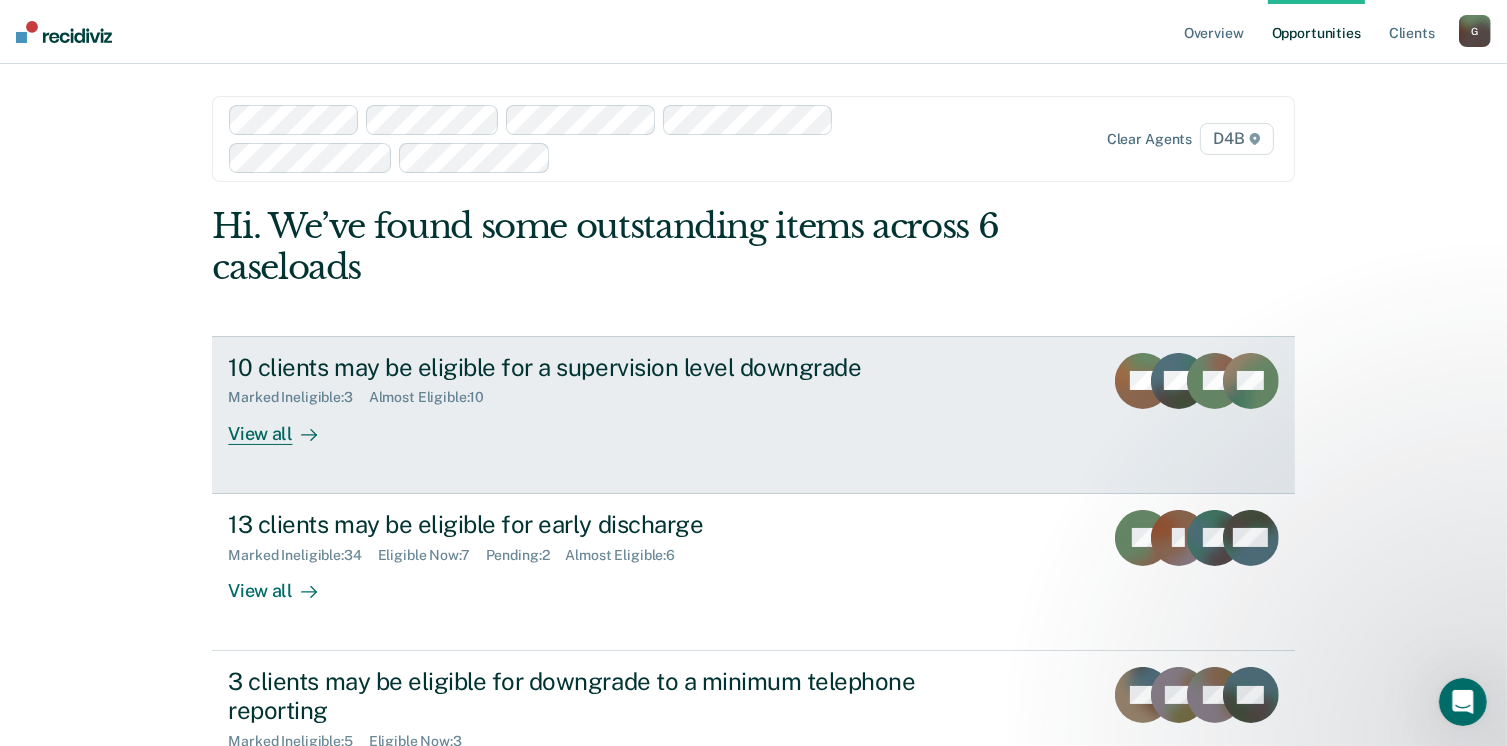 click on "View all" at bounding box center (284, 425) 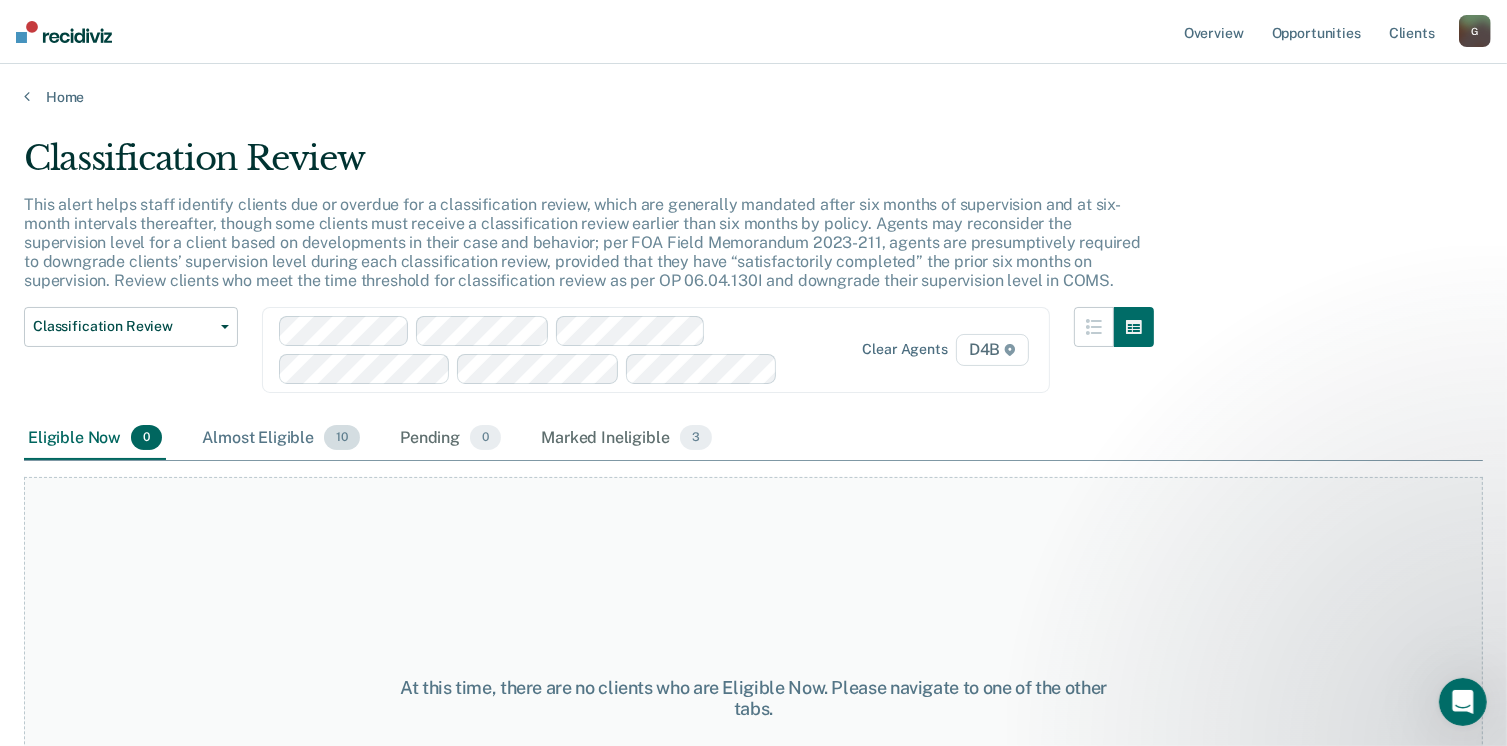 click on "Almost Eligible 10" at bounding box center [281, 439] 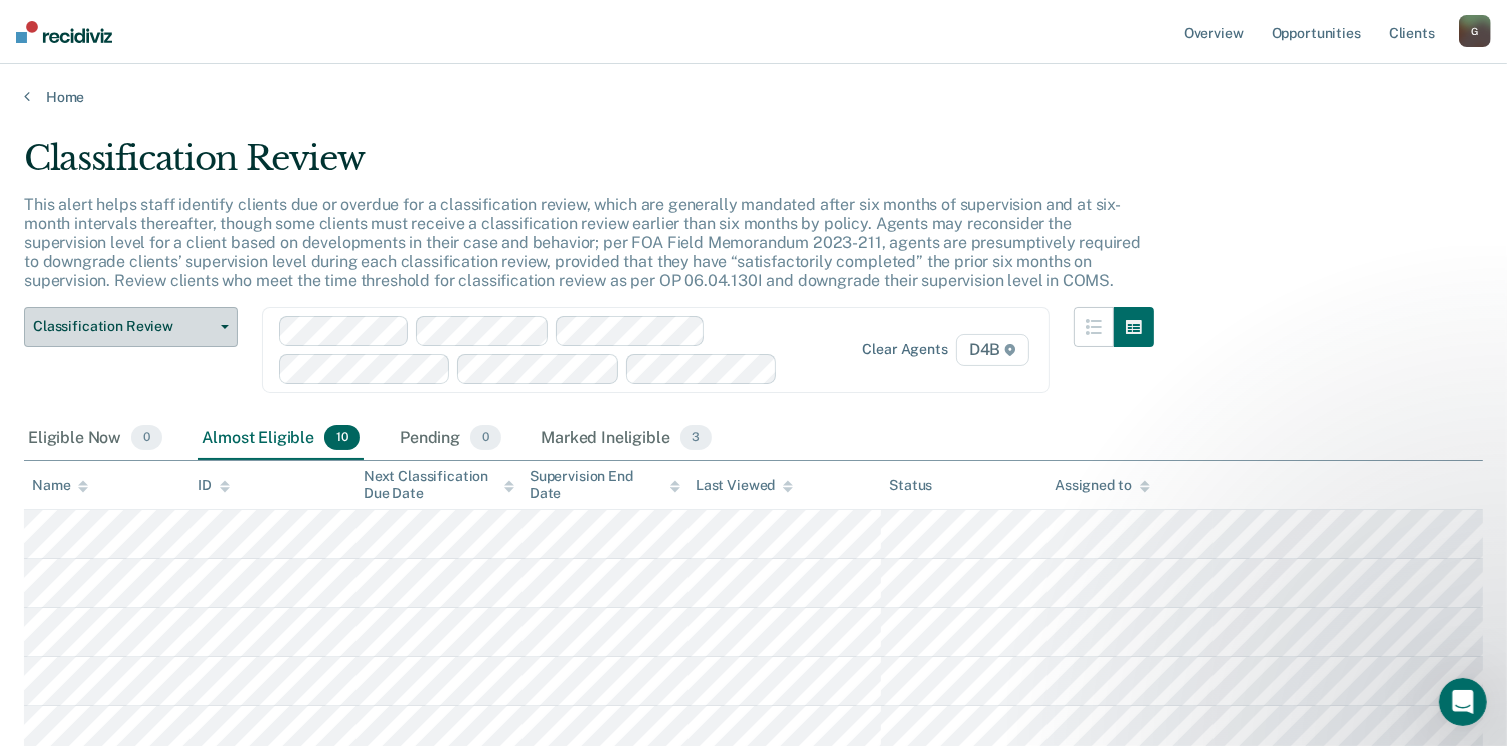 click on "Classification Review" at bounding box center (131, 327) 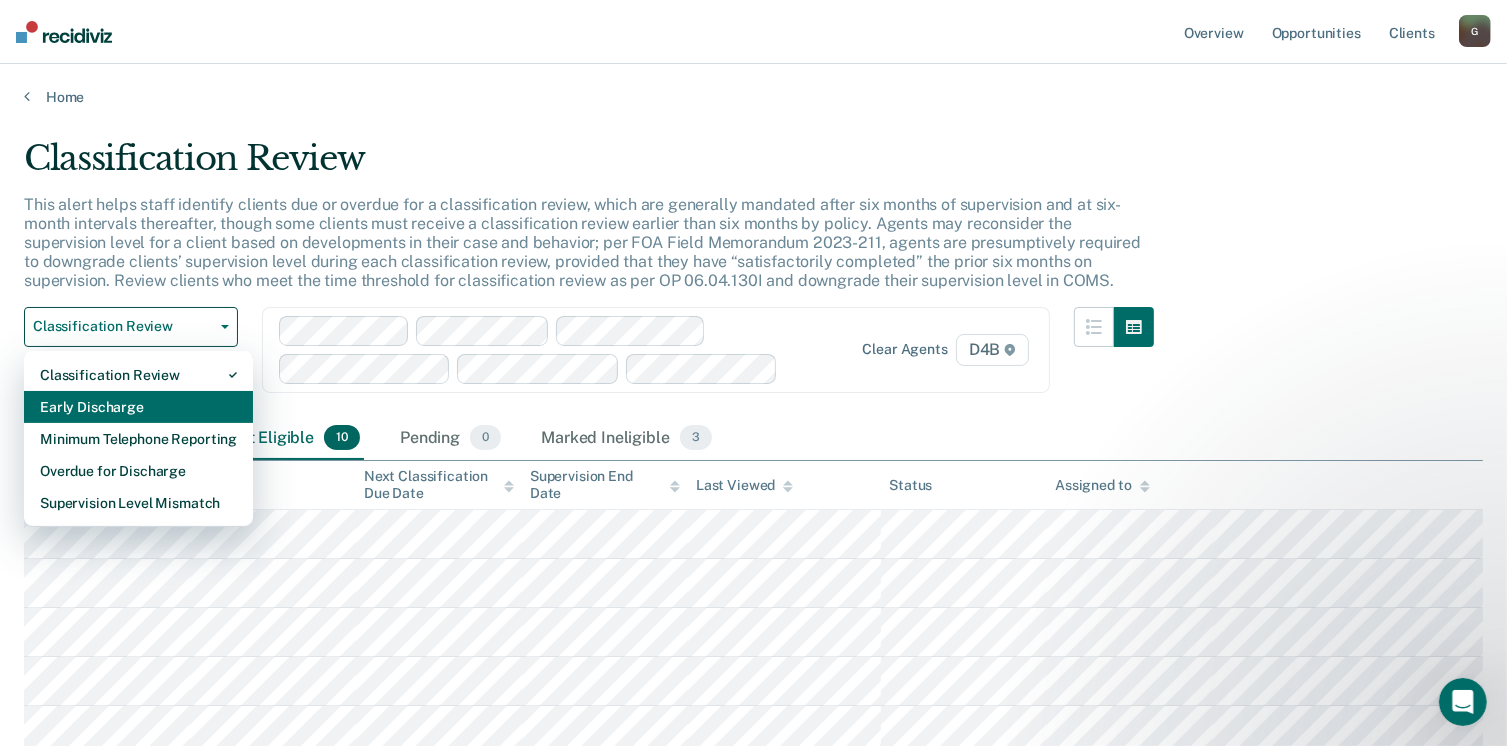 click on "Early Discharge" at bounding box center (138, 407) 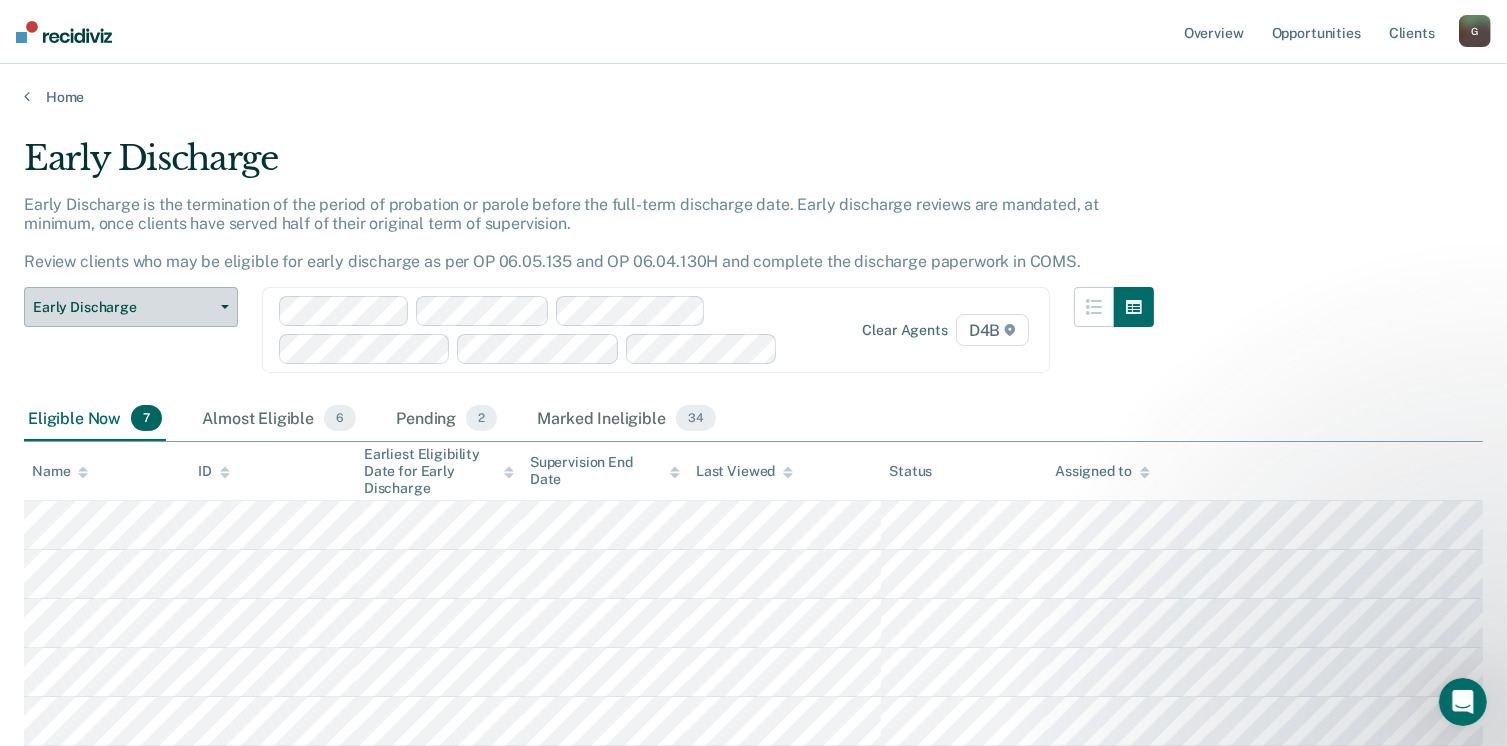 click on "Early Discharge" at bounding box center (131, 307) 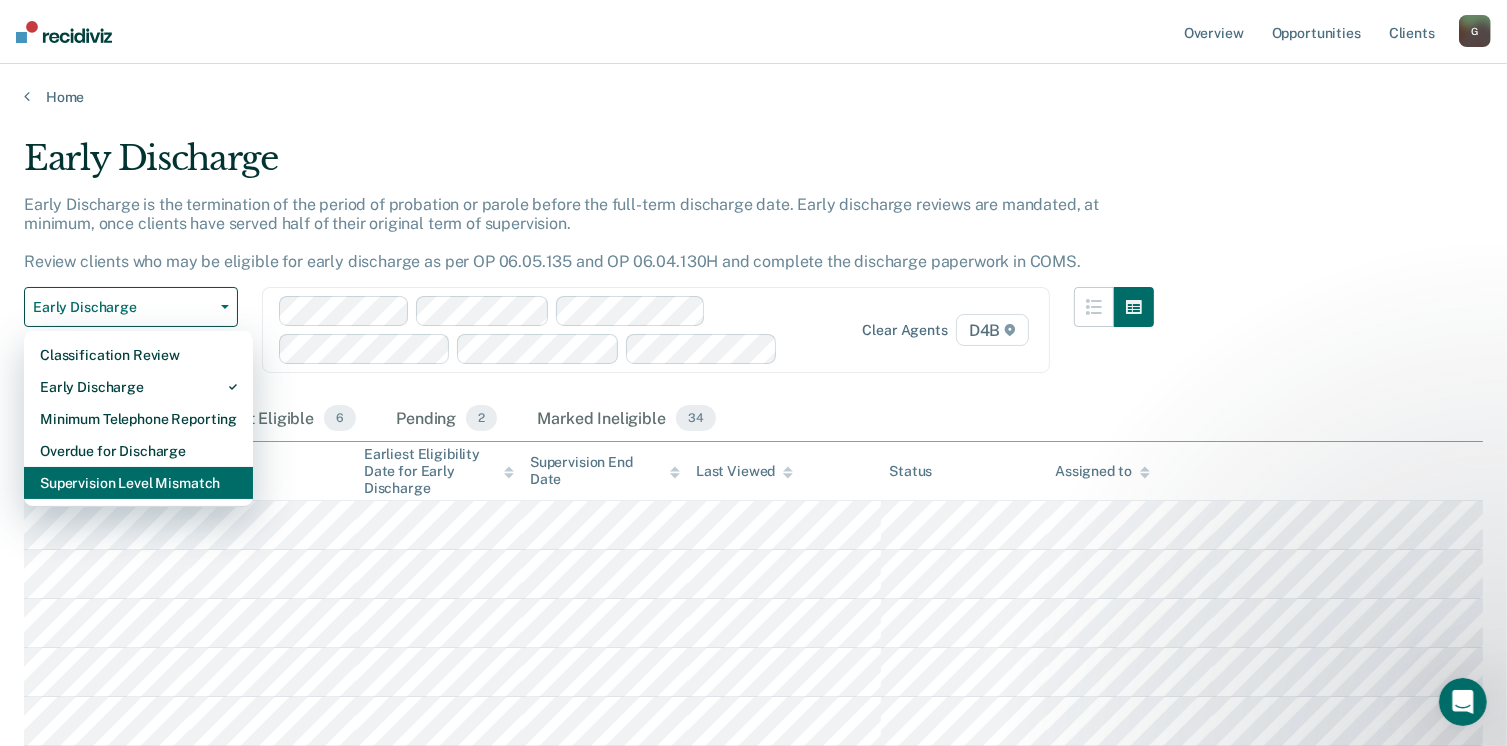 click on "Supervision Level Mismatch" at bounding box center [138, 483] 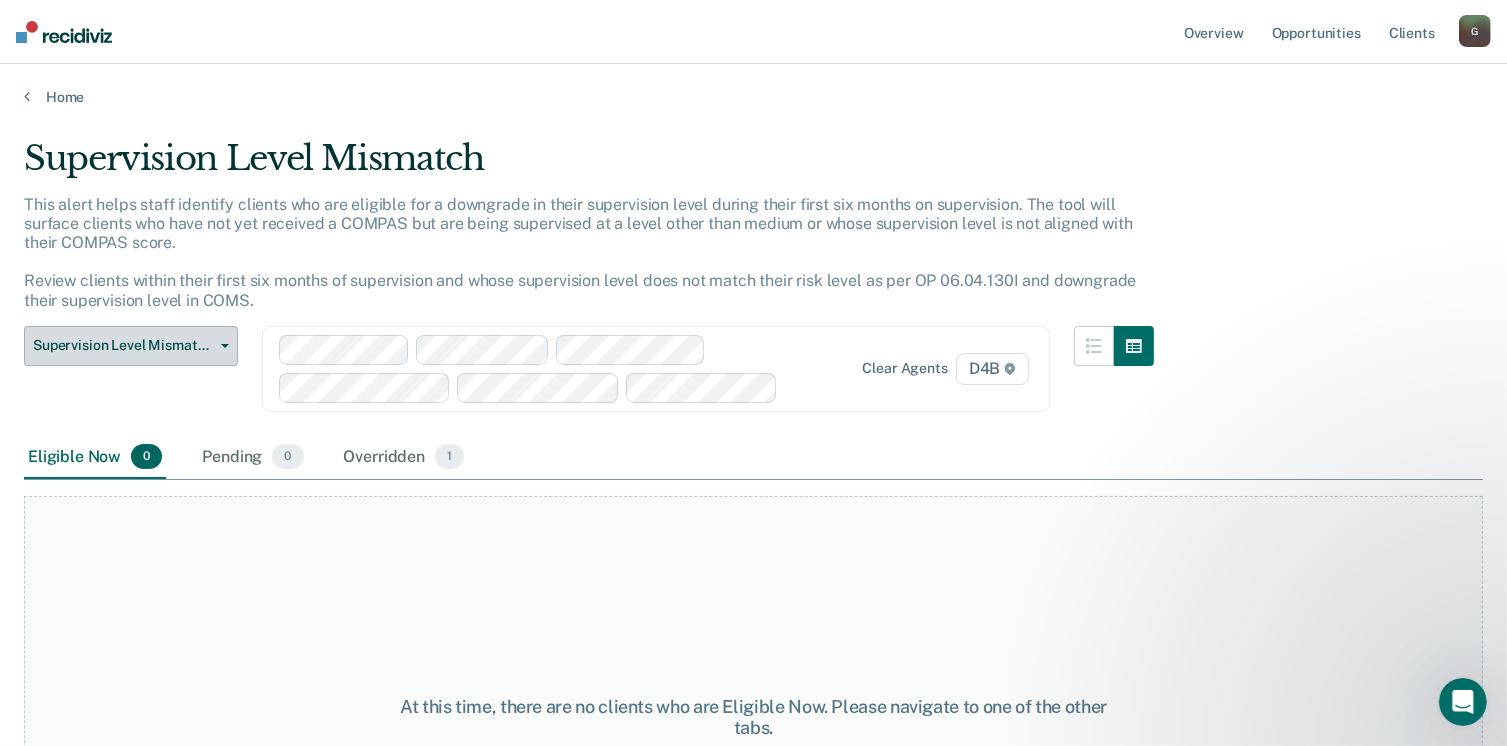 click on "Supervision Level Mismatch" at bounding box center (131, 346) 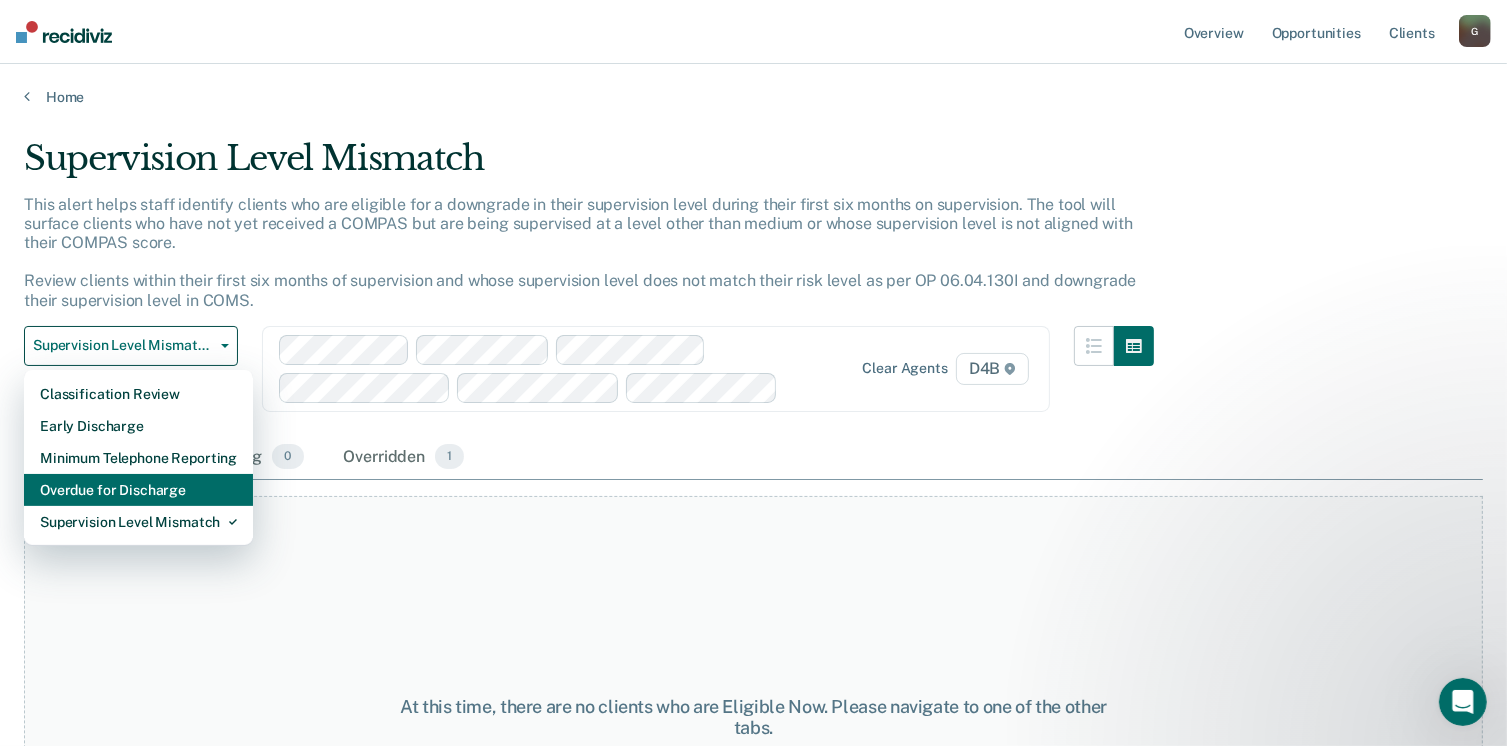click on "Overdue for Discharge" at bounding box center (138, 490) 